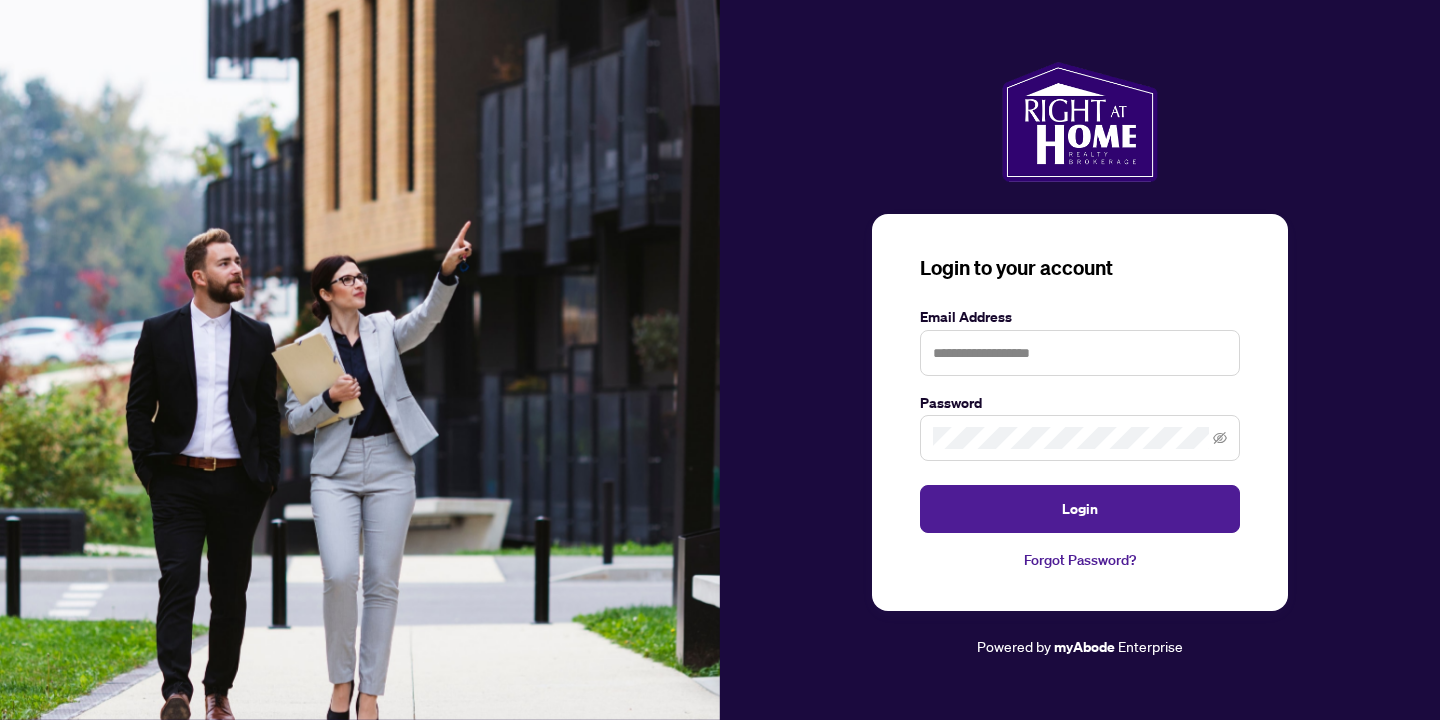 scroll, scrollTop: 0, scrollLeft: 0, axis: both 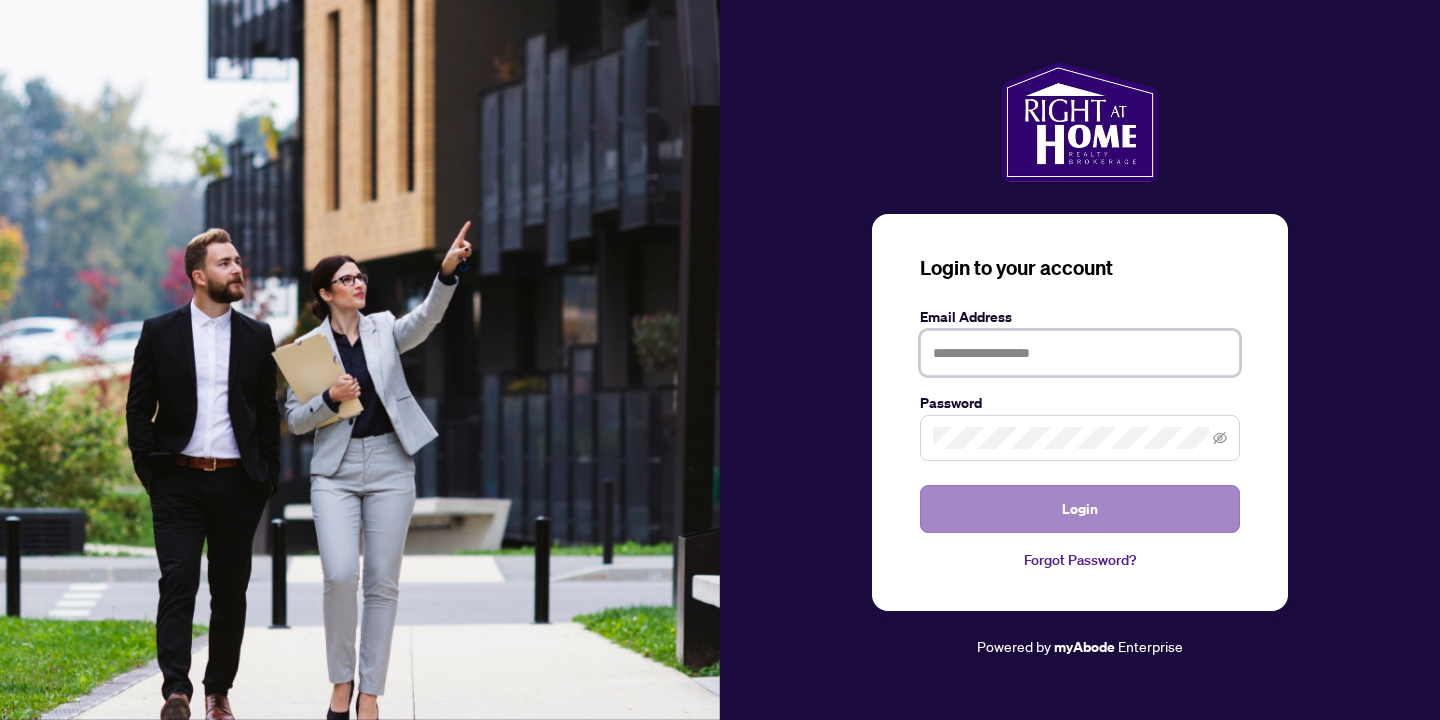 type on "**********" 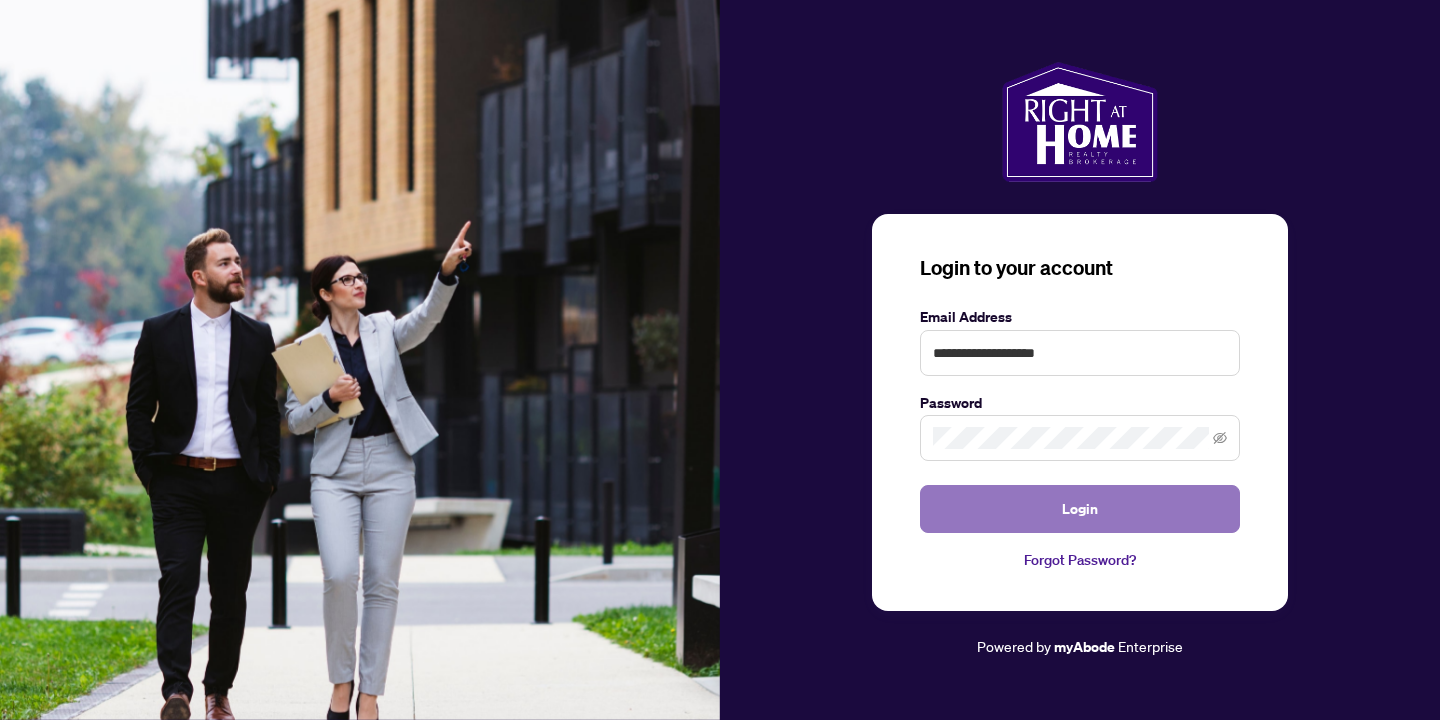 click on "Login" at bounding box center [1080, 509] 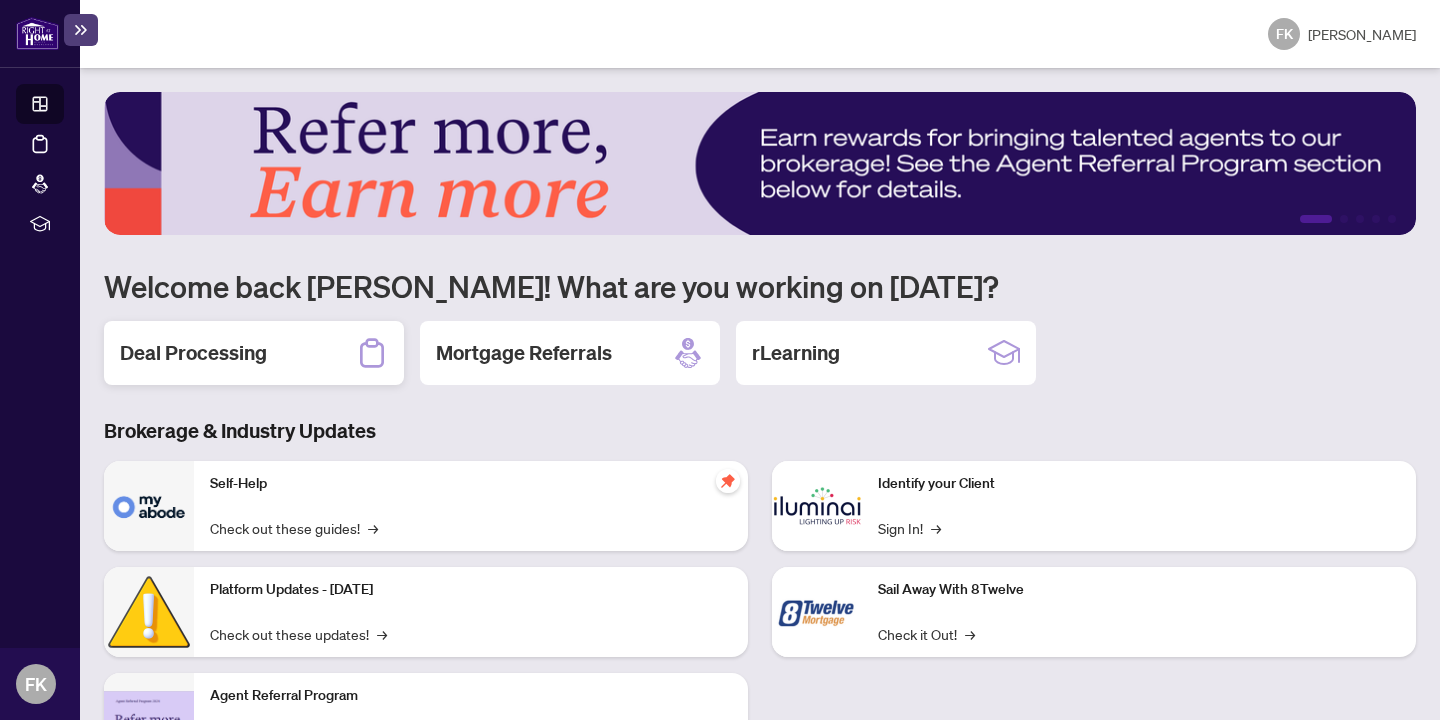 click on "Deal Processing" at bounding box center [193, 353] 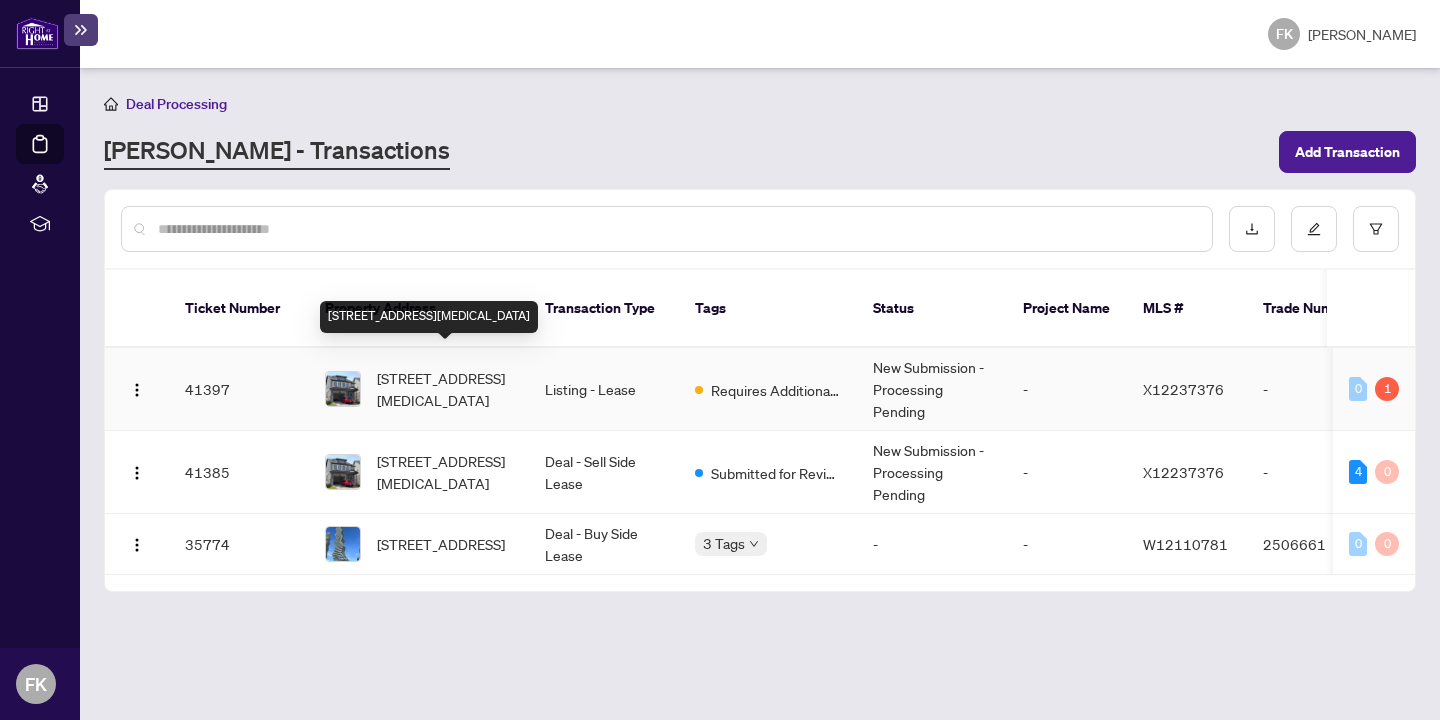 click on "[STREET_ADDRESS][MEDICAL_DATA]" at bounding box center [445, 389] 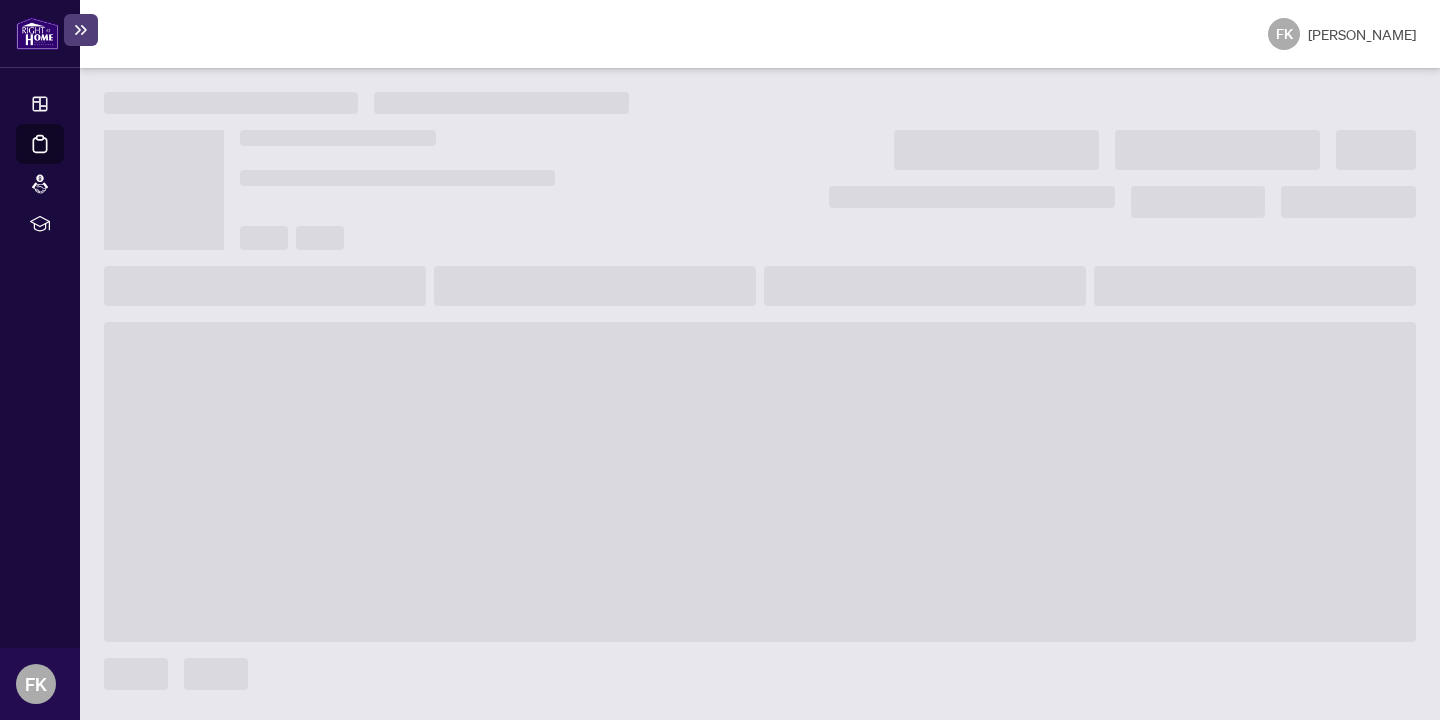 click at bounding box center (760, 482) 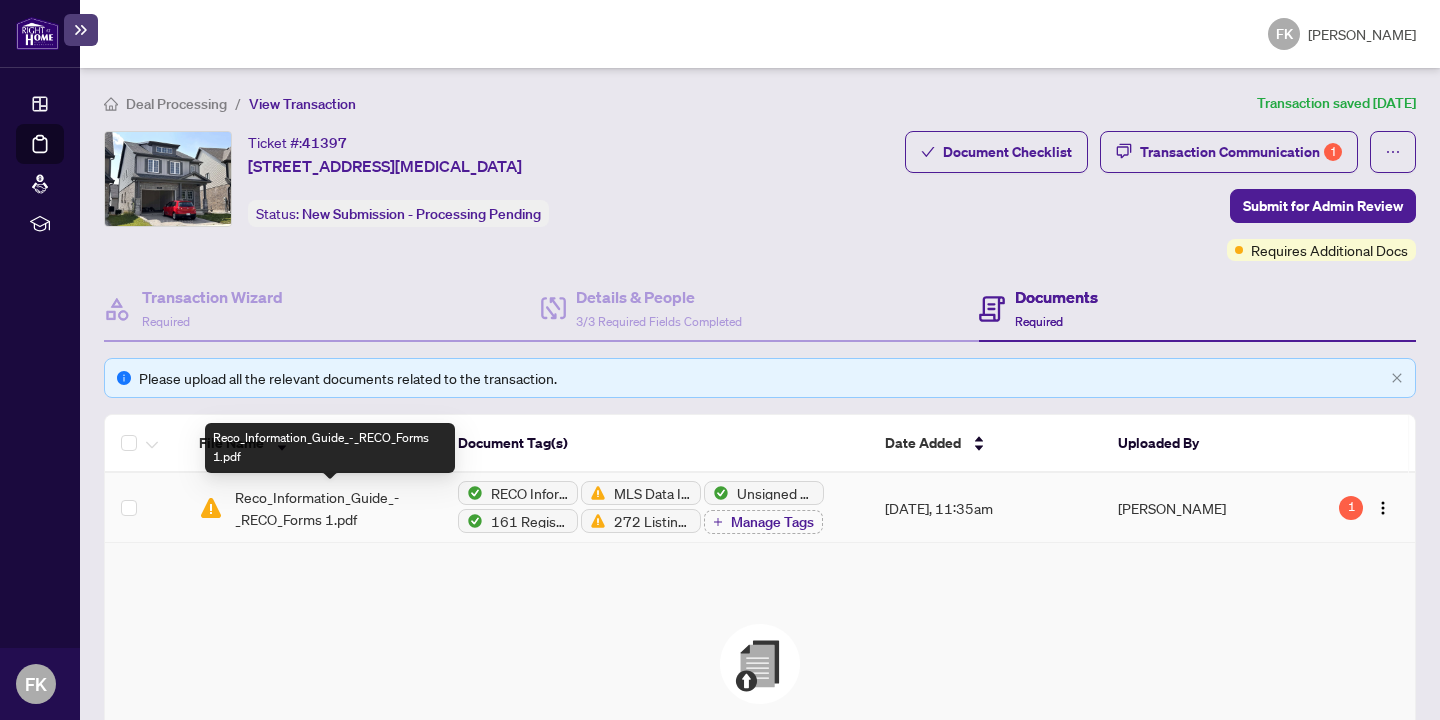 click on "Reco_Information_Guide_-_RECO_Forms 1.pdf" at bounding box center (330, 508) 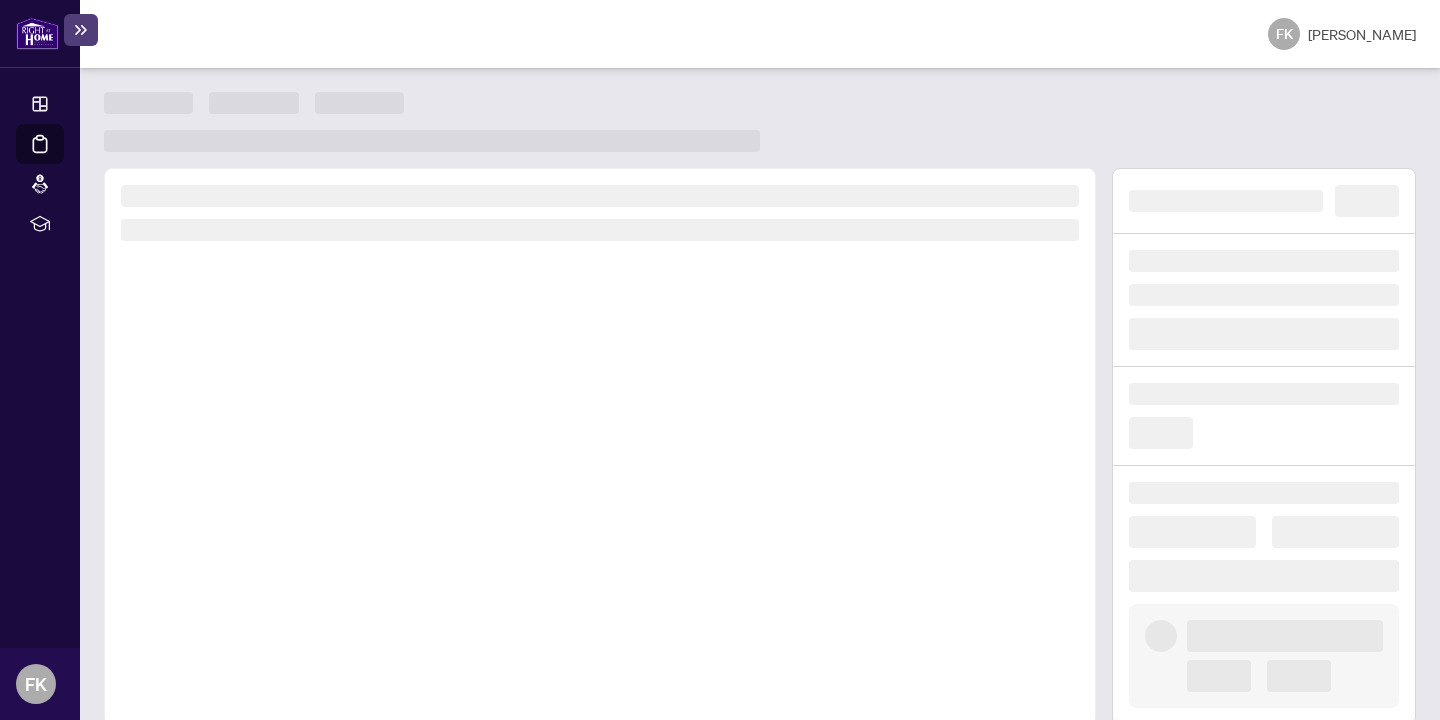 click at bounding box center (600, 446) 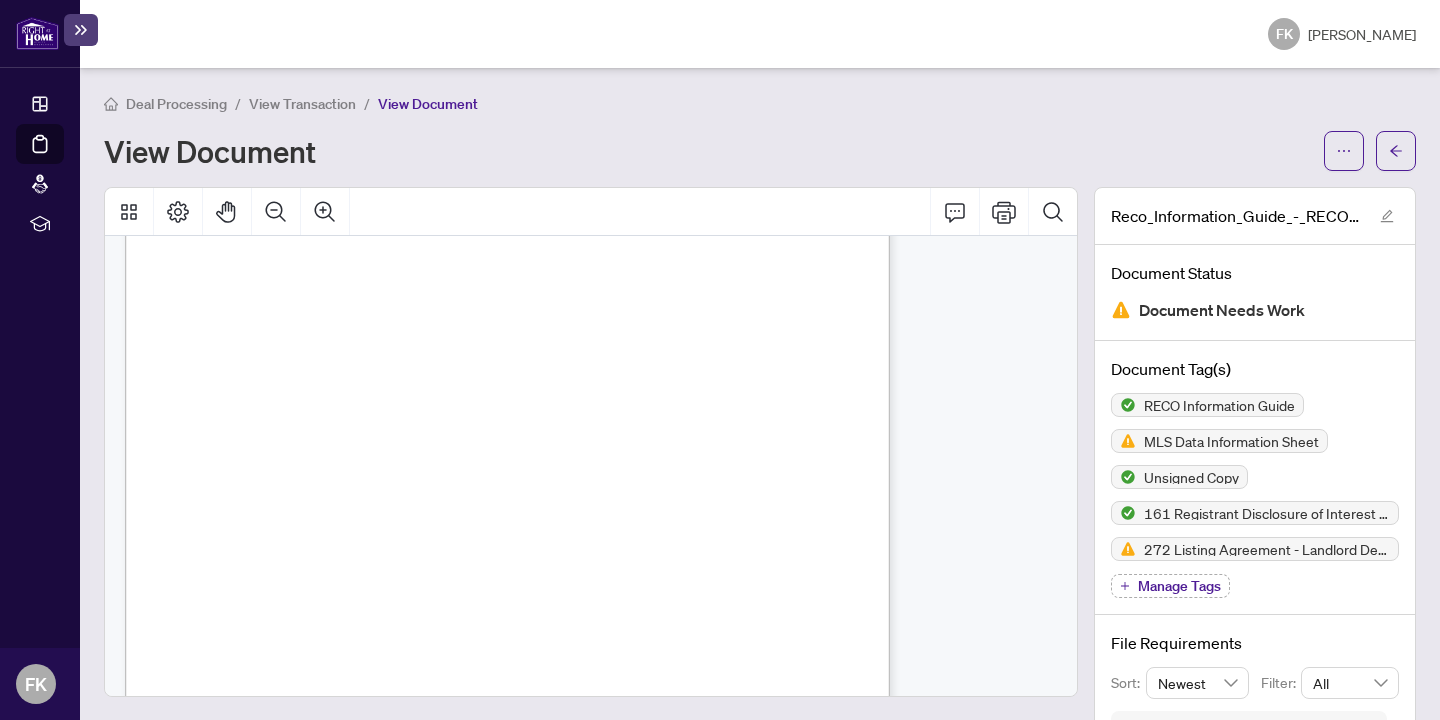 scroll, scrollTop: 27512, scrollLeft: 0, axis: vertical 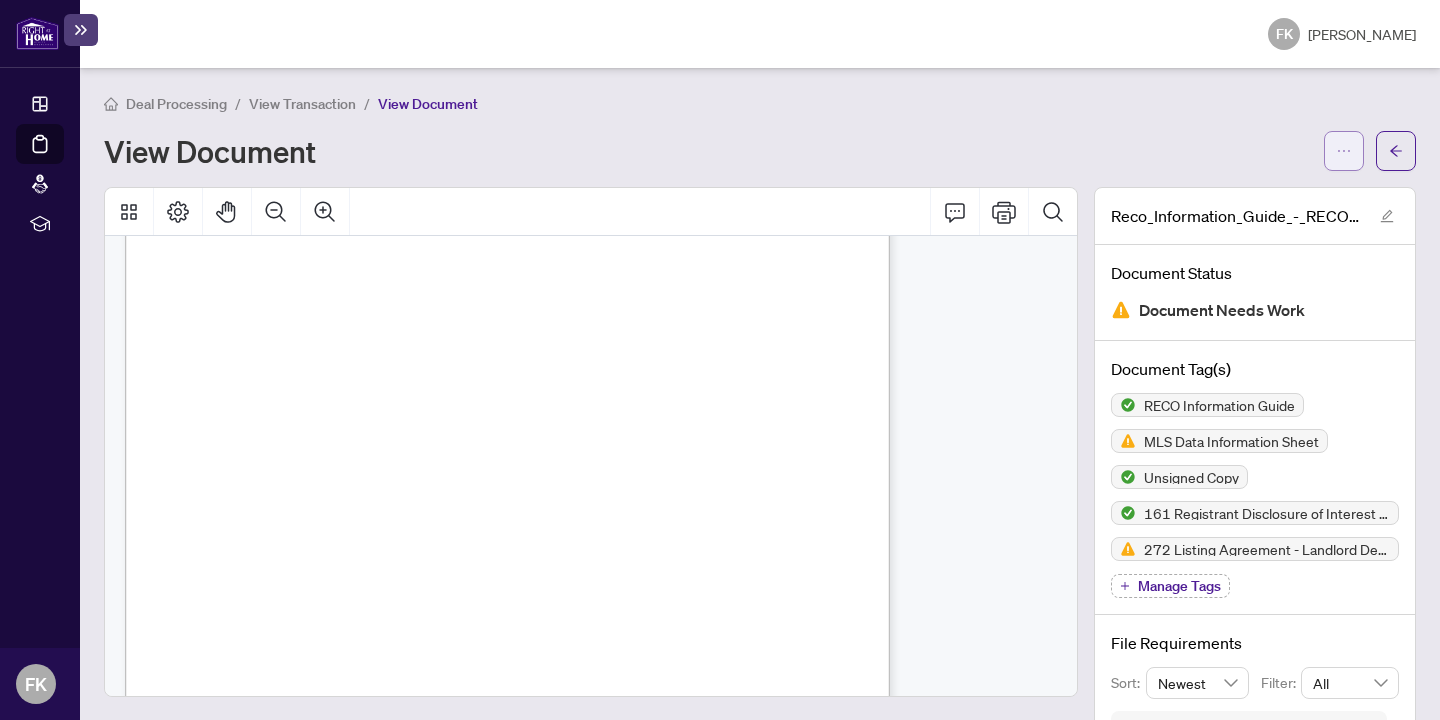 click 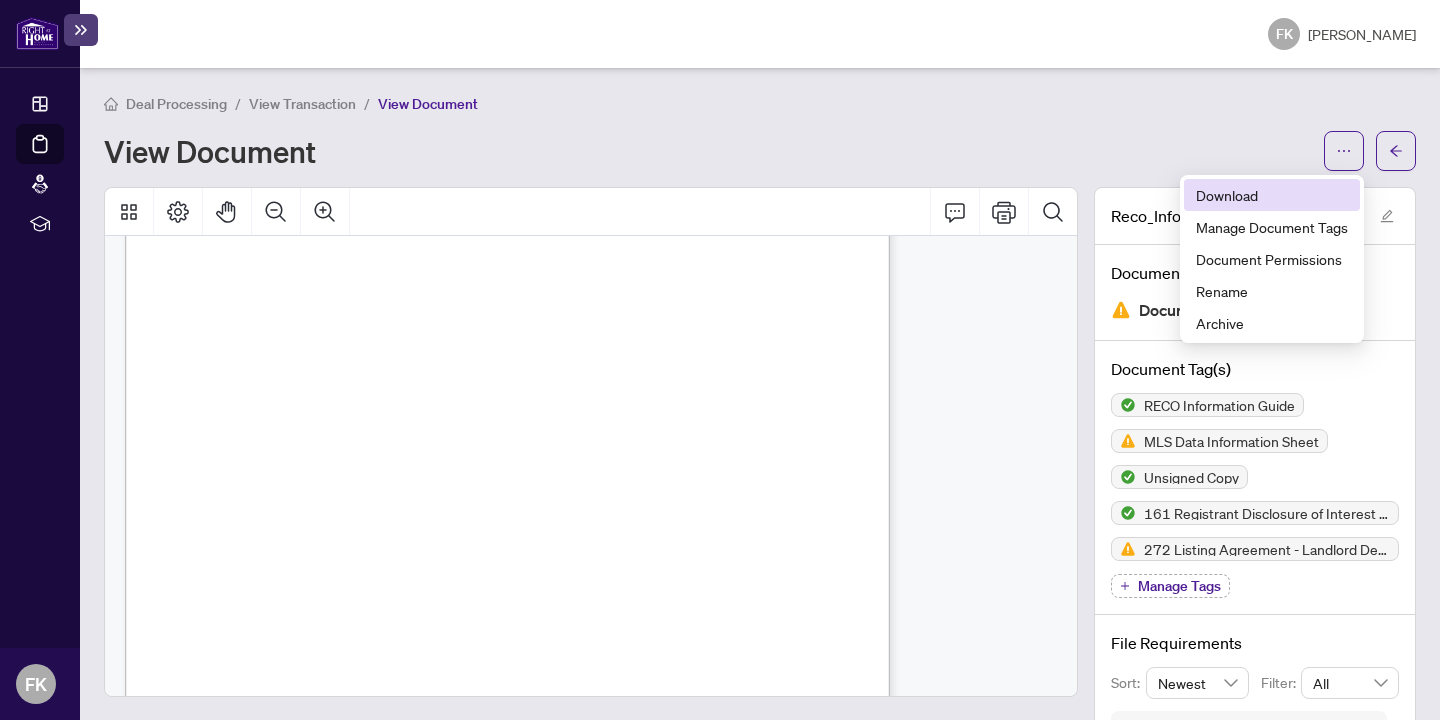 click on "Download" at bounding box center (1272, 195) 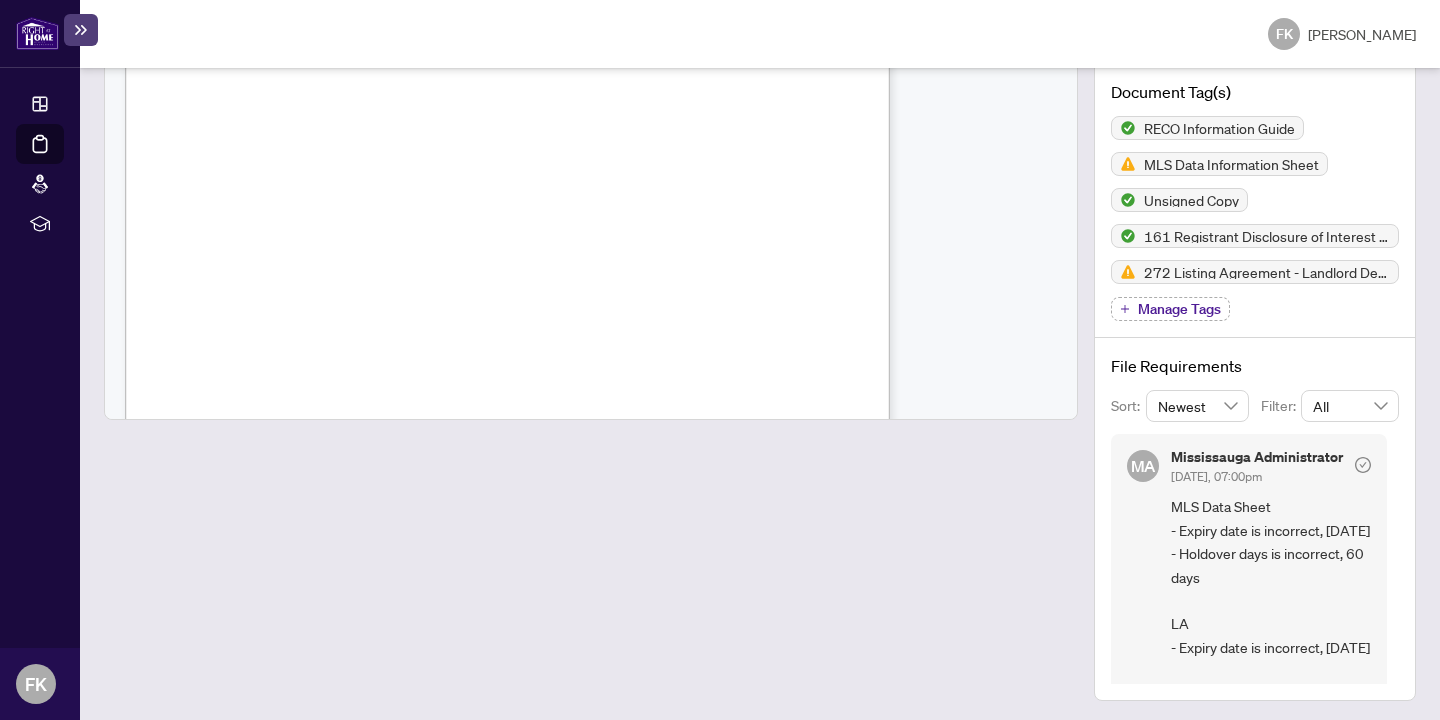 scroll, scrollTop: 282, scrollLeft: 0, axis: vertical 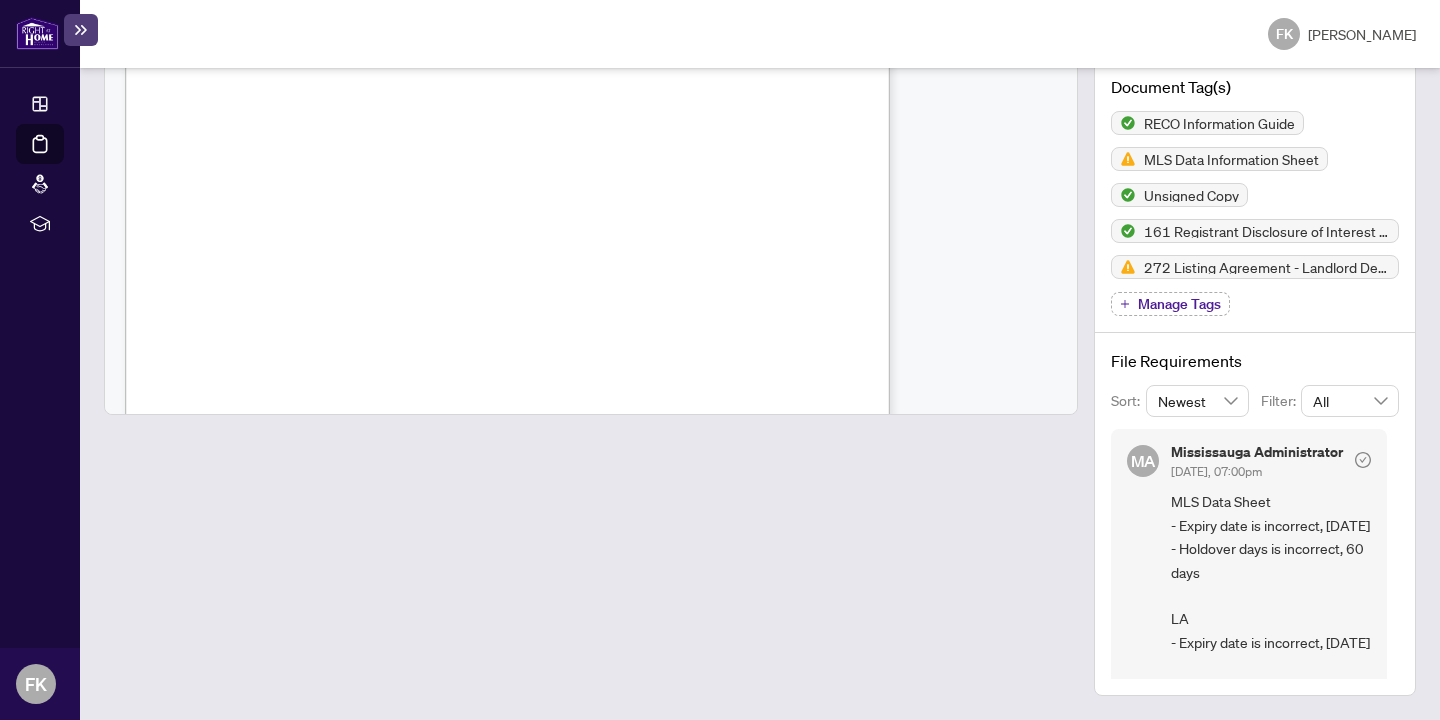 click on "19" at bounding box center [343, 266] 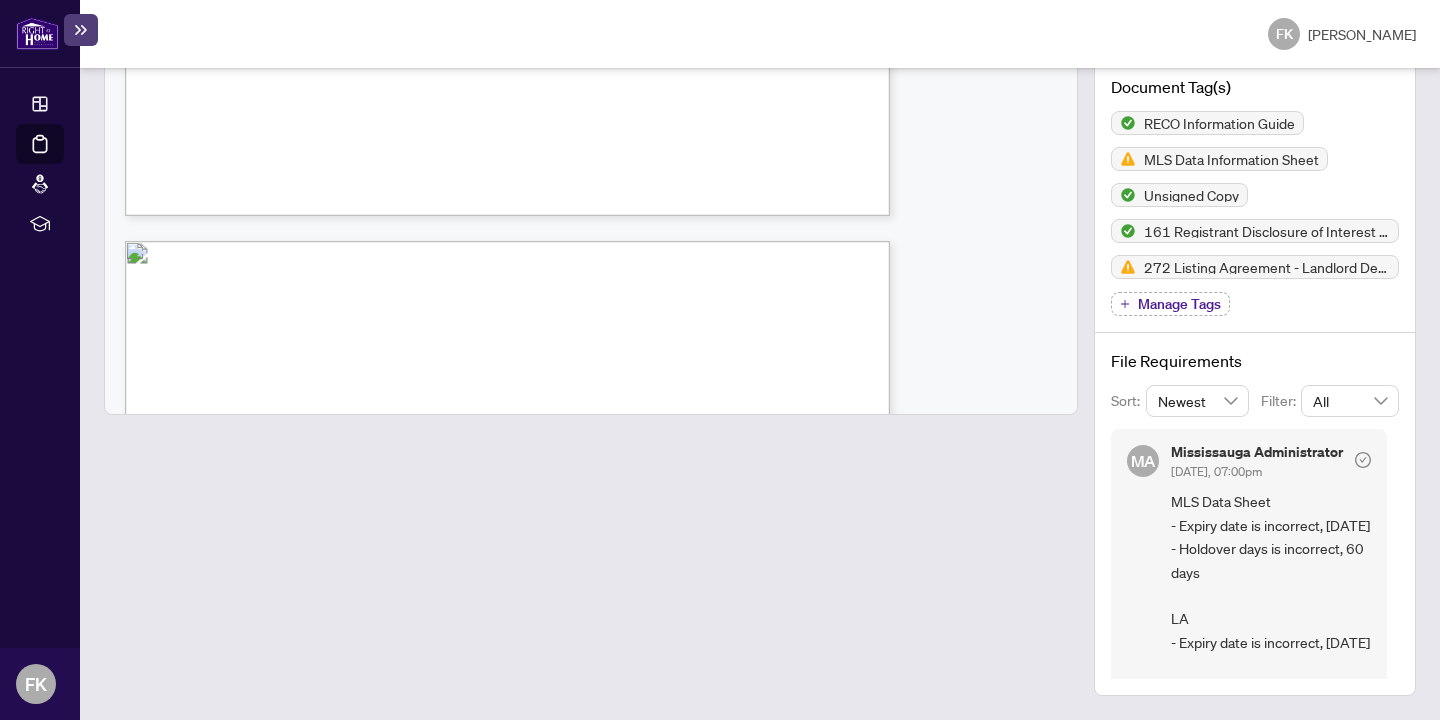 scroll, scrollTop: 25968, scrollLeft: 0, axis: vertical 